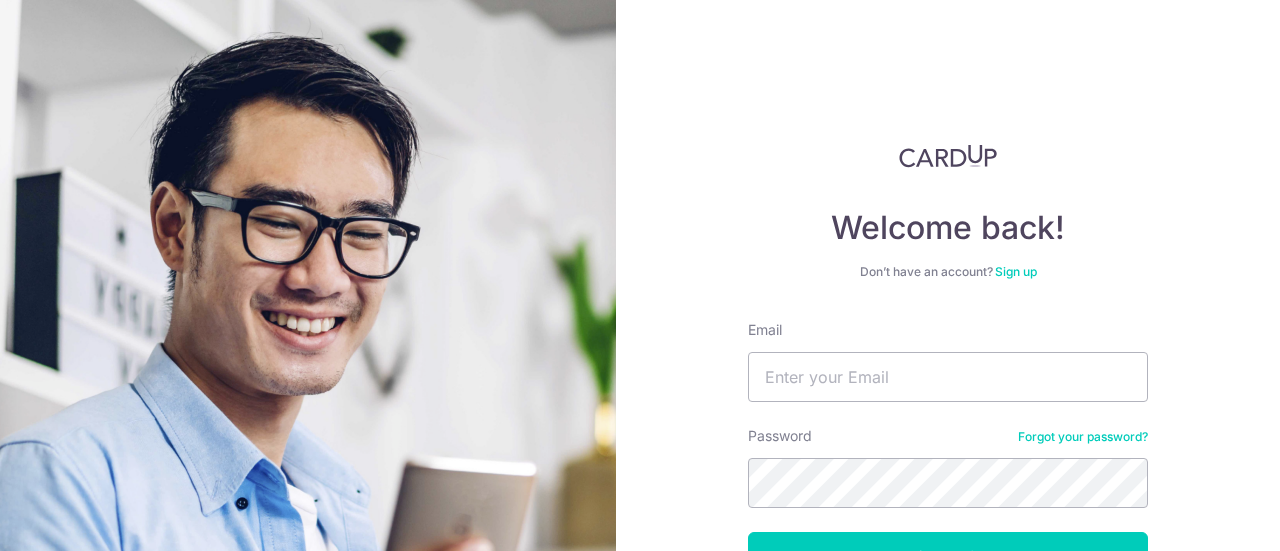 scroll, scrollTop: 0, scrollLeft: 0, axis: both 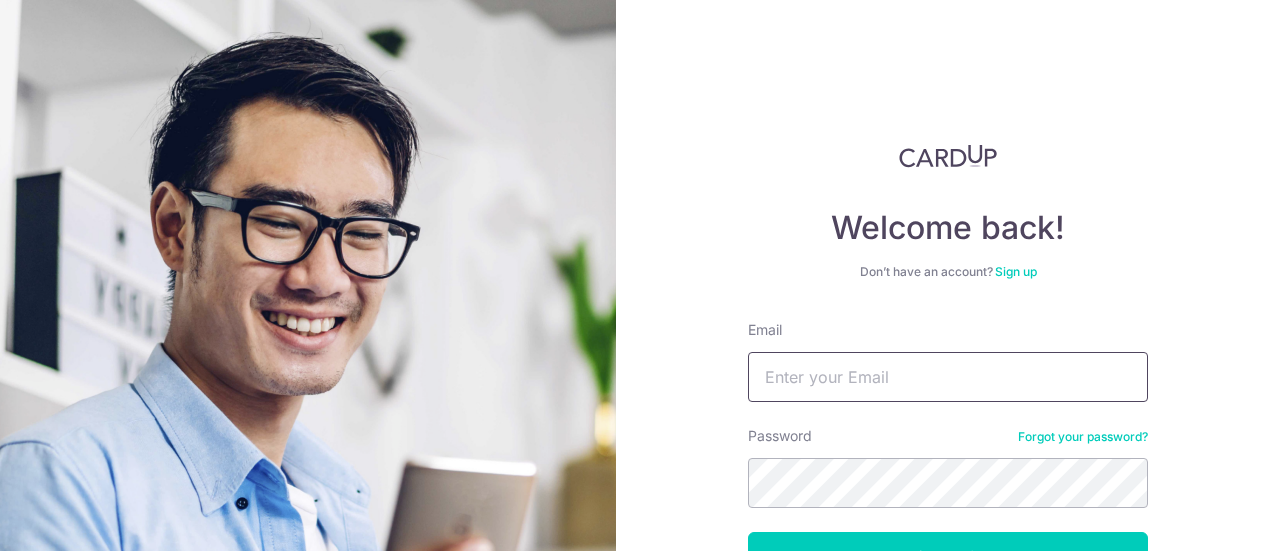 type on "[USERNAME]@[DOMAIN]" 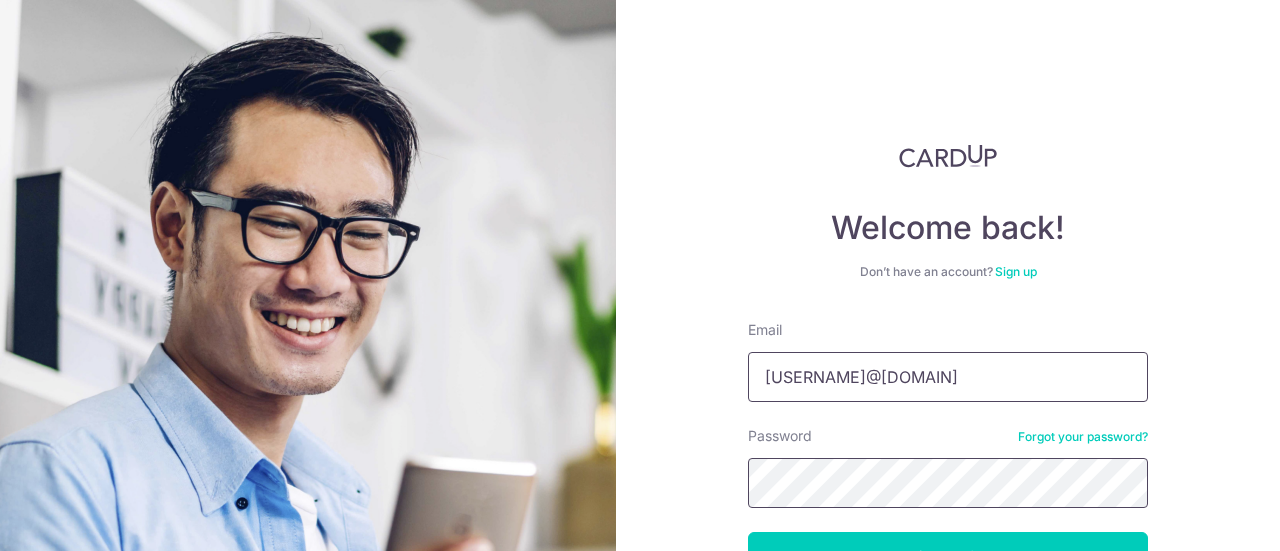 click on "Log in" at bounding box center (948, 557) 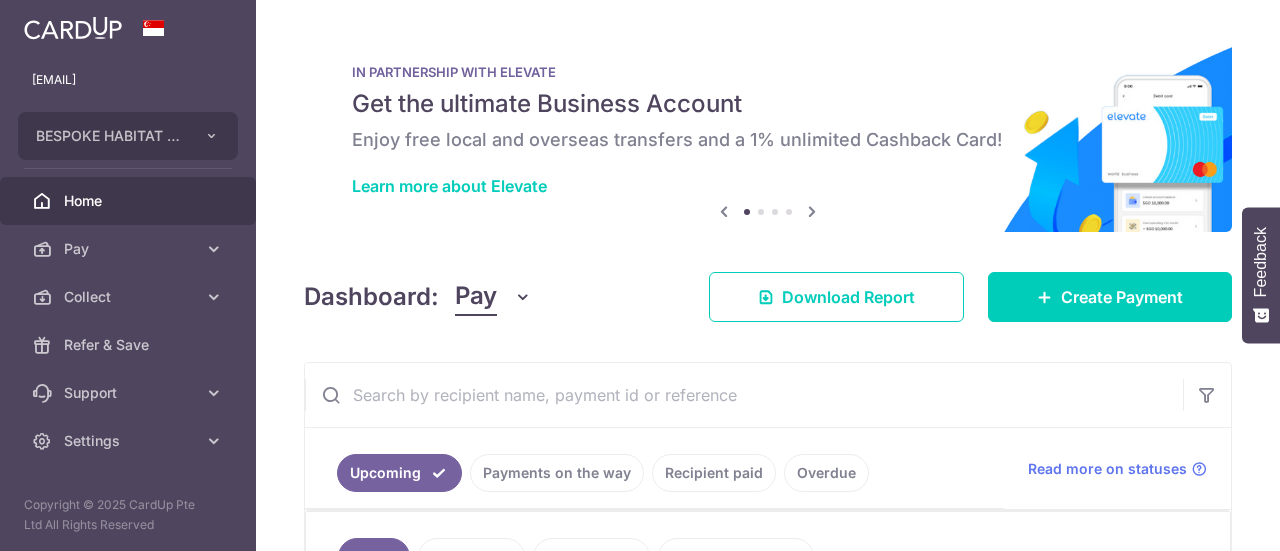 scroll, scrollTop: 0, scrollLeft: 0, axis: both 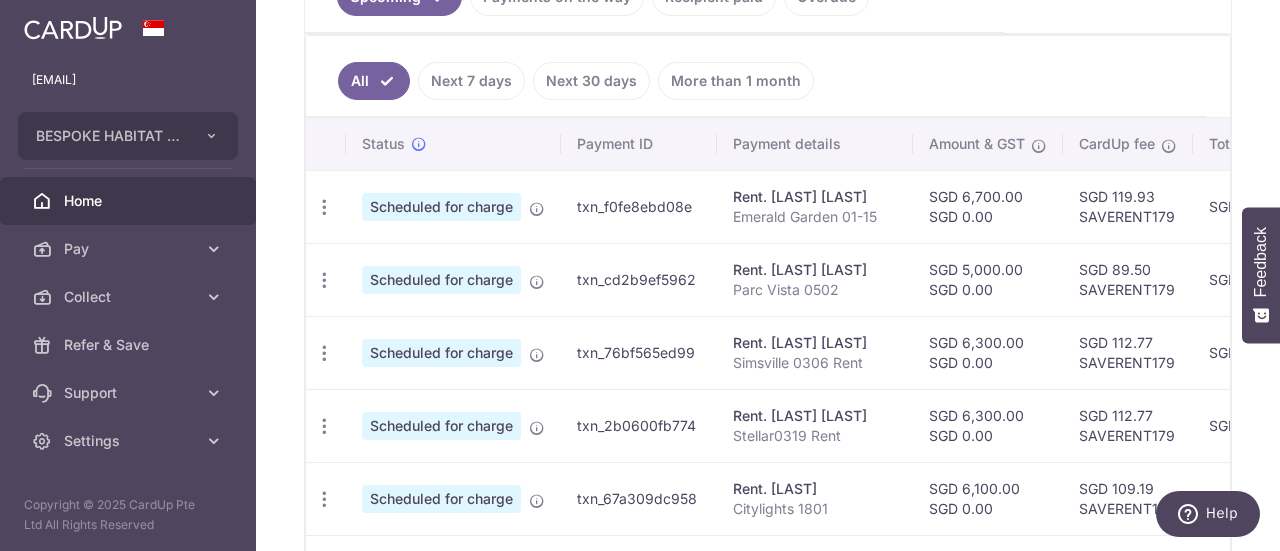 click on "txn_f0fe8ebd08e" at bounding box center (639, 206) 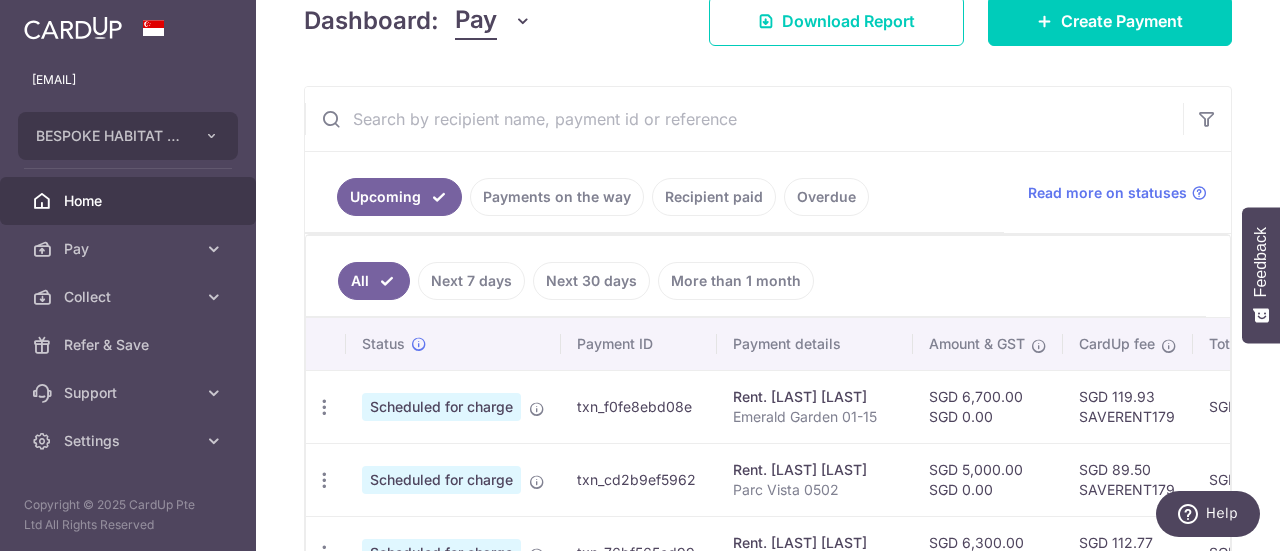 click on "Recipient paid" at bounding box center (714, 197) 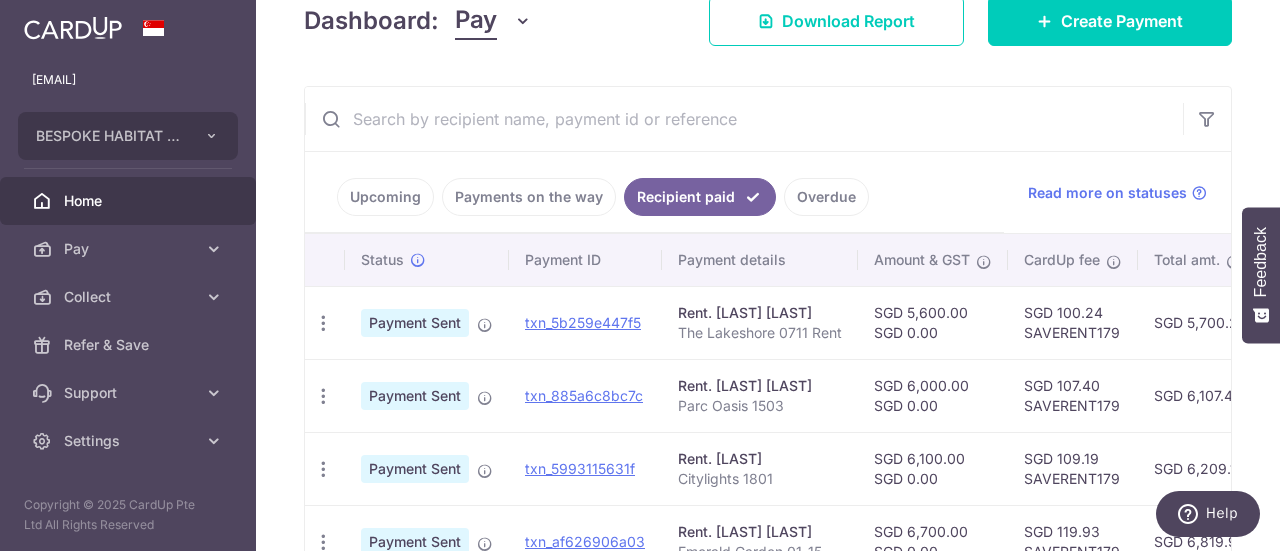 scroll, scrollTop: 500, scrollLeft: 0, axis: vertical 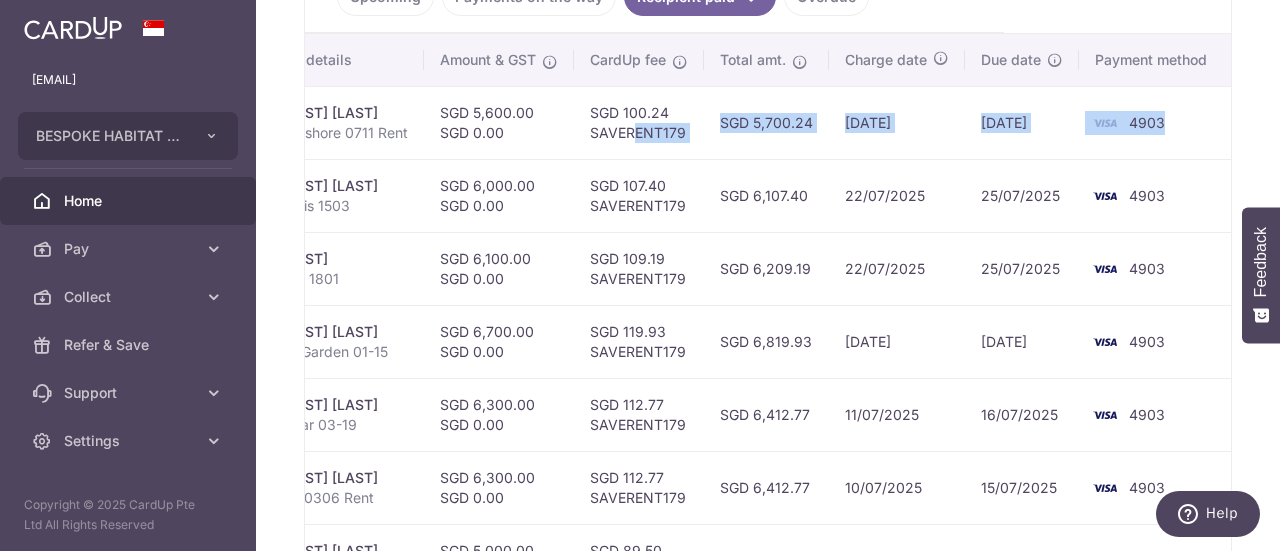 drag, startPoint x: 1074, startPoint y: 127, endPoint x: 1130, endPoint y: 122, distance: 56.22277 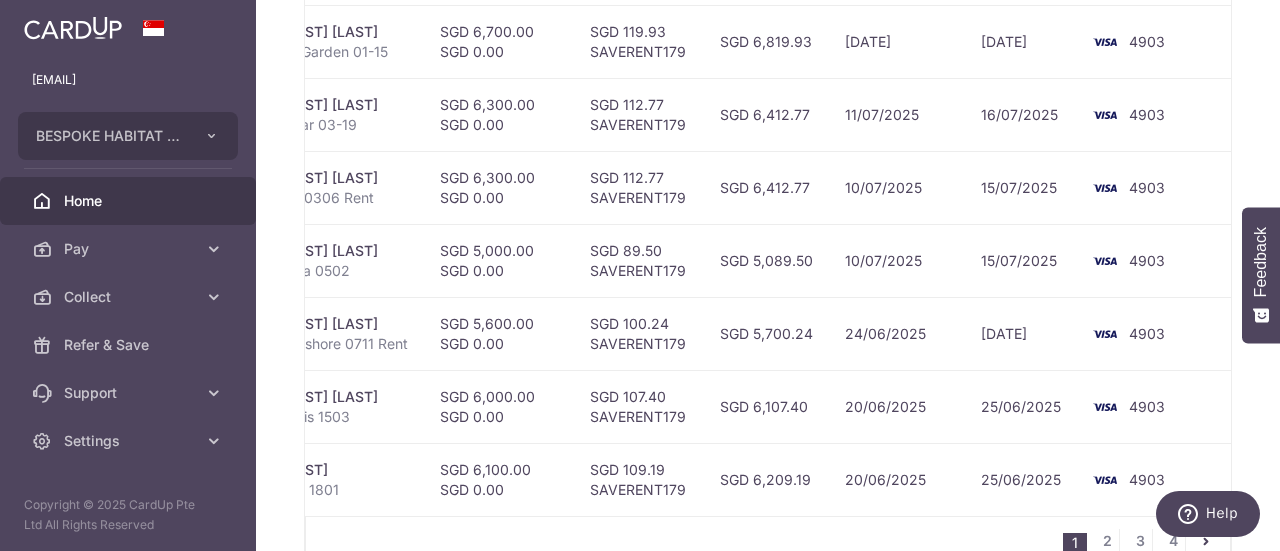 scroll, scrollTop: 912, scrollLeft: 0, axis: vertical 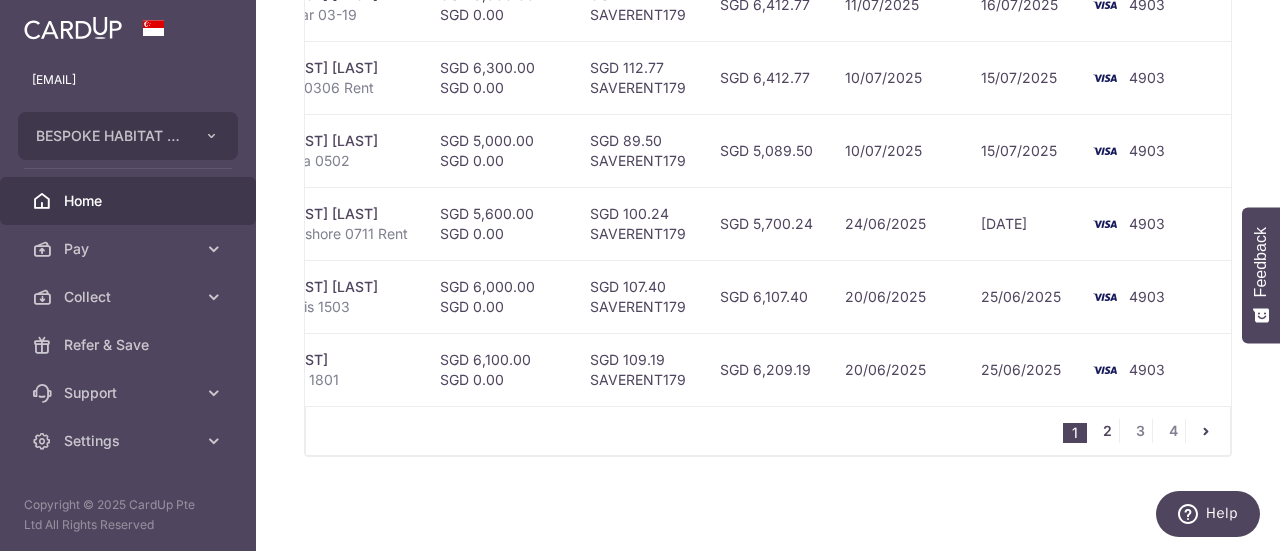 click on "2" at bounding box center [1107, 431] 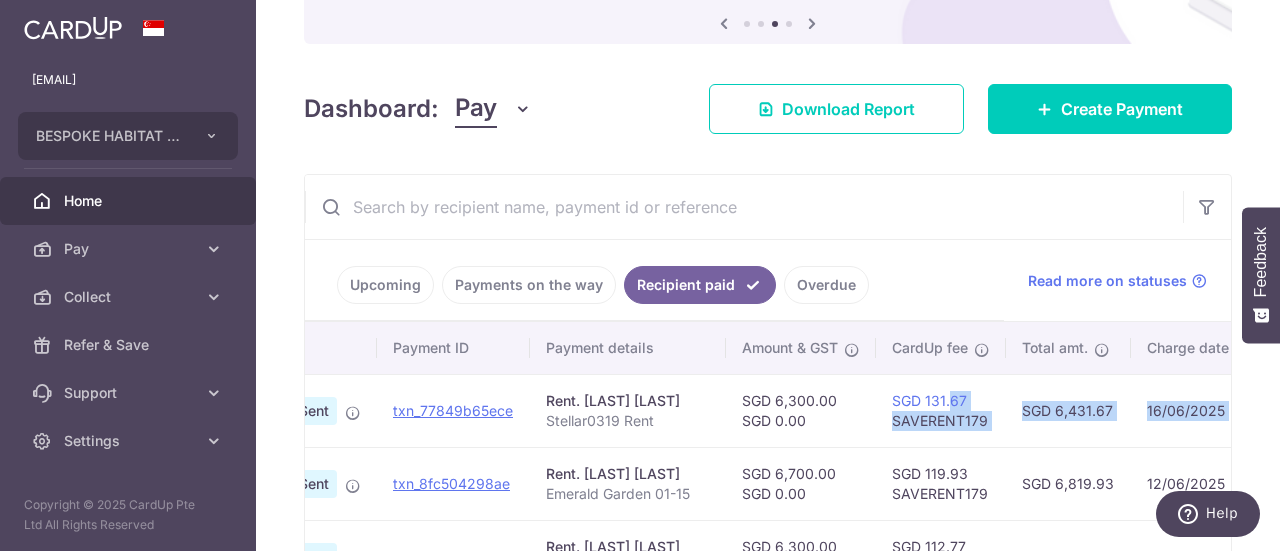 scroll, scrollTop: 0, scrollLeft: 444, axis: horizontal 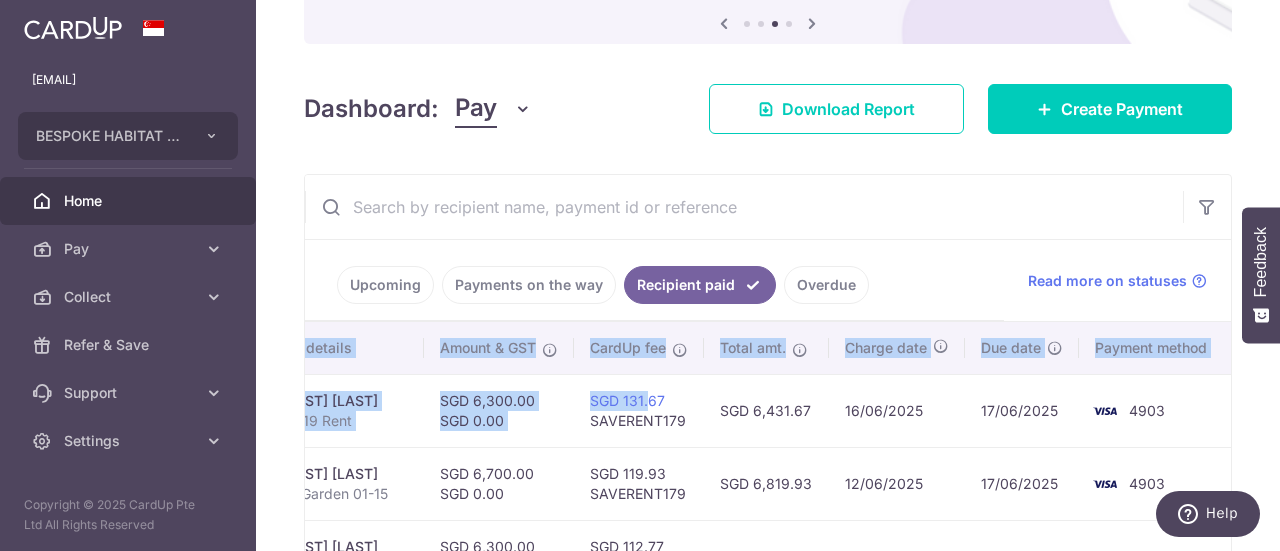 drag, startPoint x: 1038, startPoint y: 399, endPoint x: 1276, endPoint y: 378, distance: 238.92467 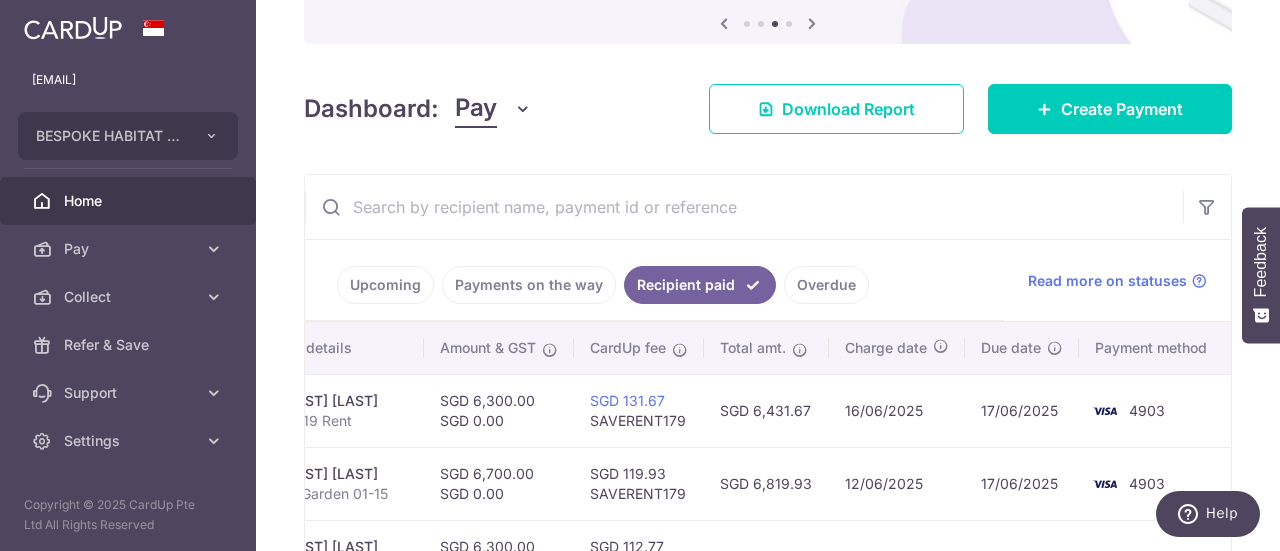click at bounding box center [744, 207] 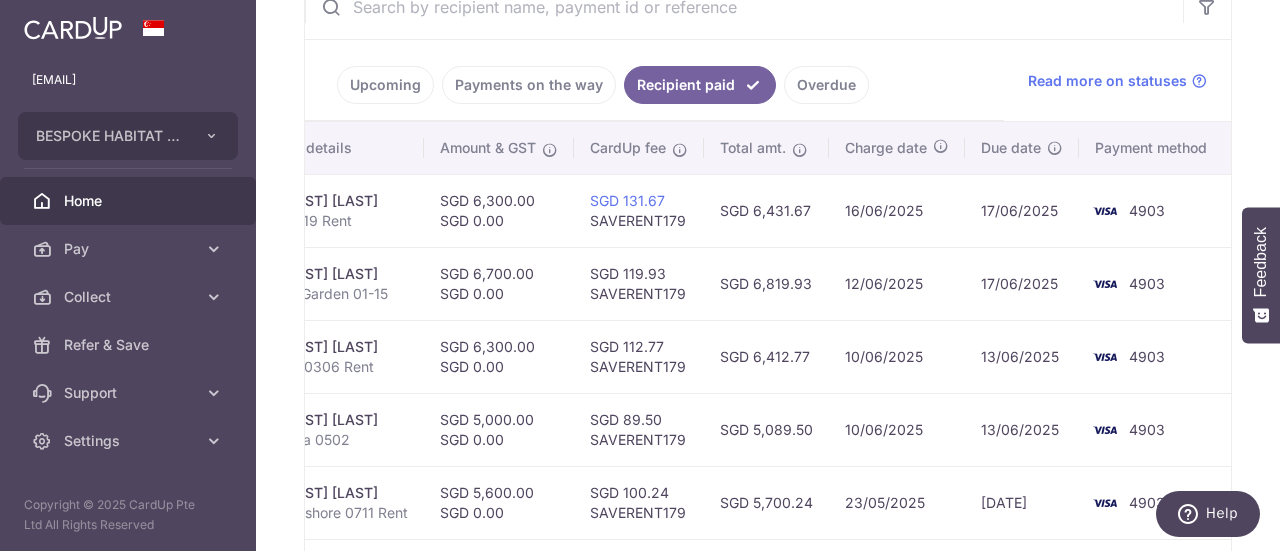 scroll, scrollTop: 512, scrollLeft: 0, axis: vertical 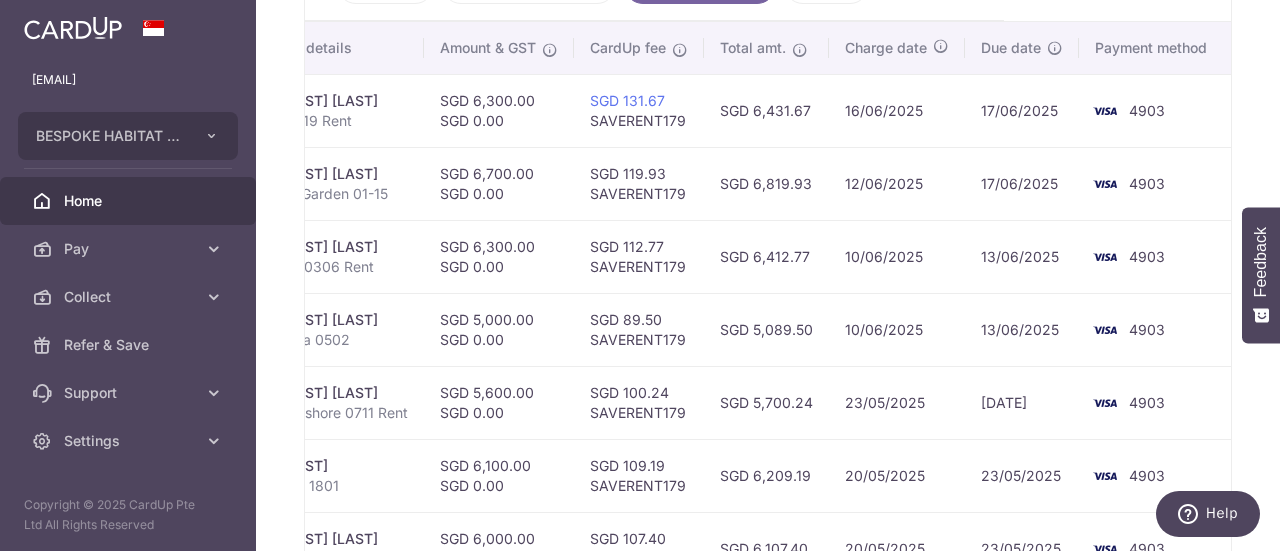 drag, startPoint x: 486, startPoint y: 322, endPoint x: 385, endPoint y: 319, distance: 101.04455 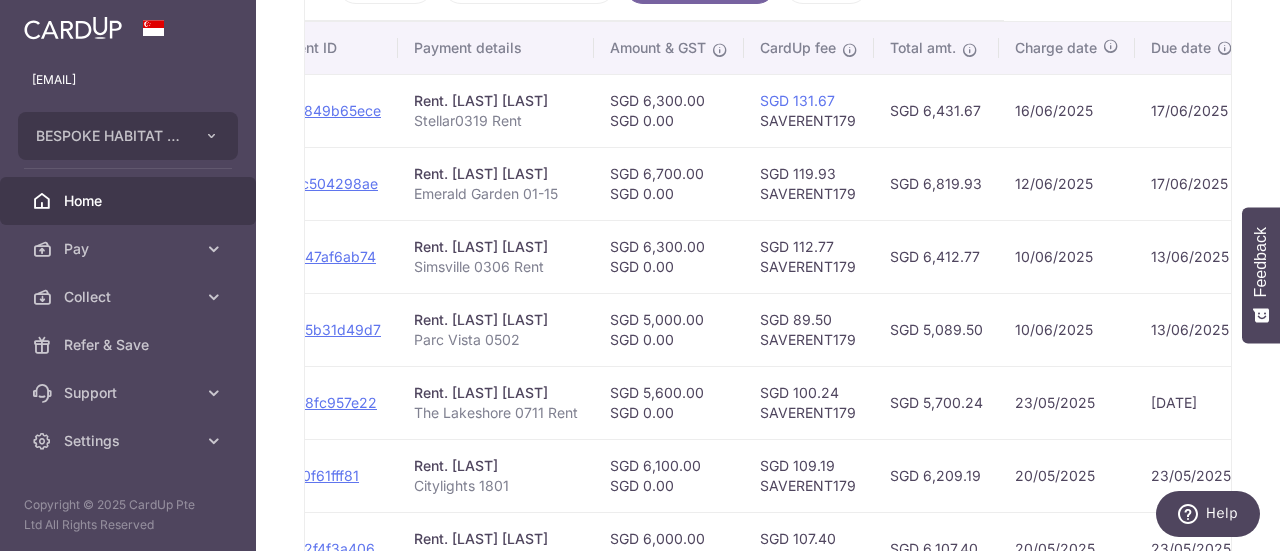 scroll, scrollTop: 0, scrollLeft: 265, axis: horizontal 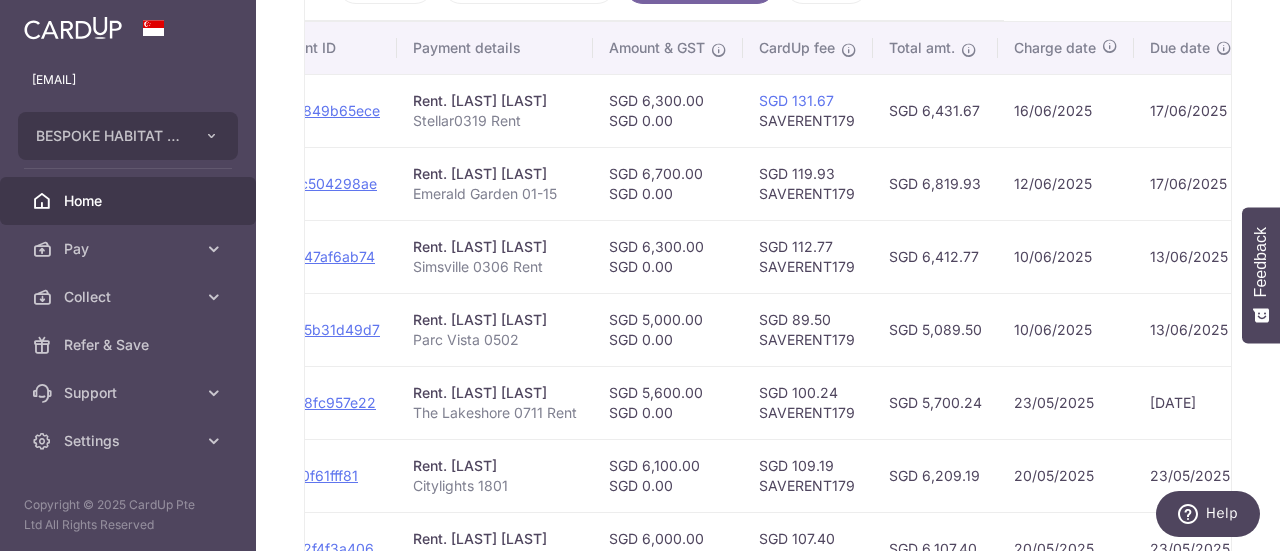 click on "Parc Vista 0502" at bounding box center (495, 340) 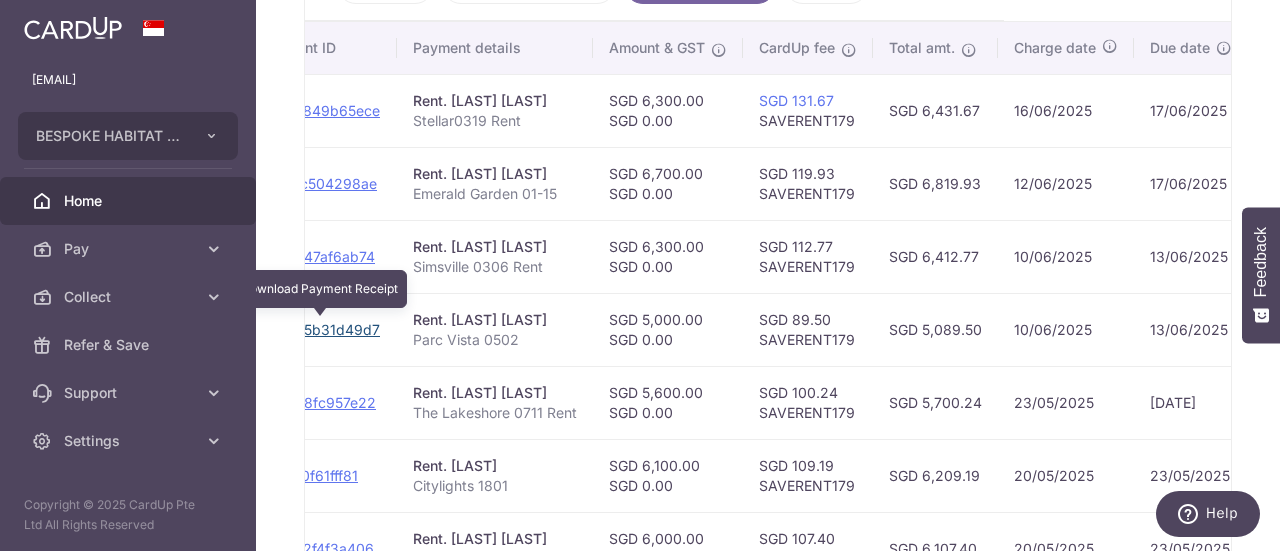 click on "txn_085b31d49d7" at bounding box center [320, 329] 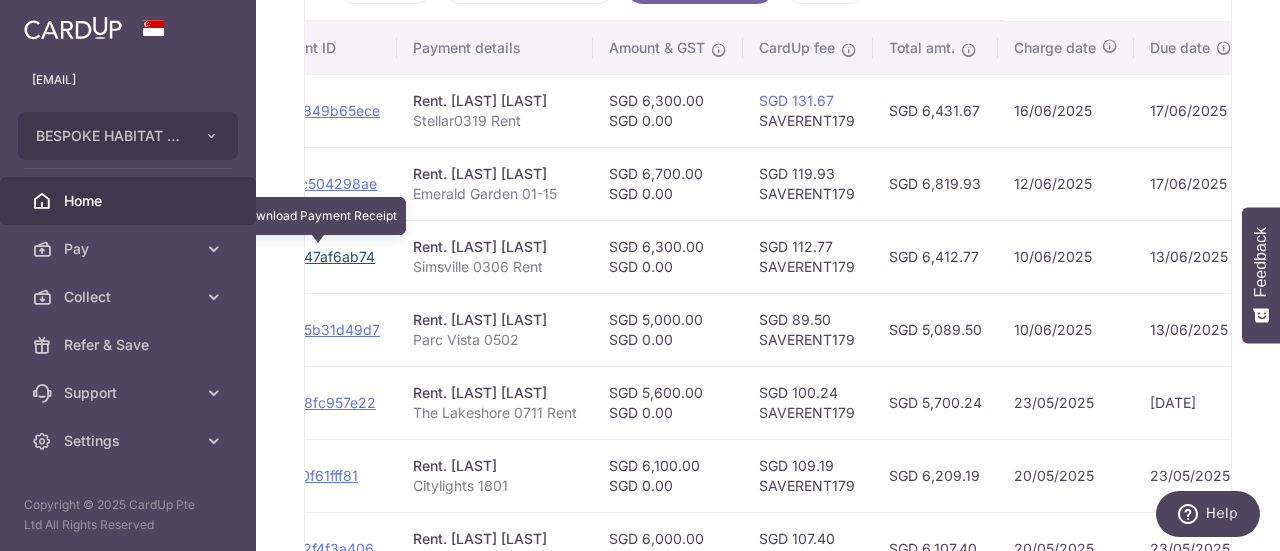 click on "txn_4d47af6ab74" at bounding box center (317, 256) 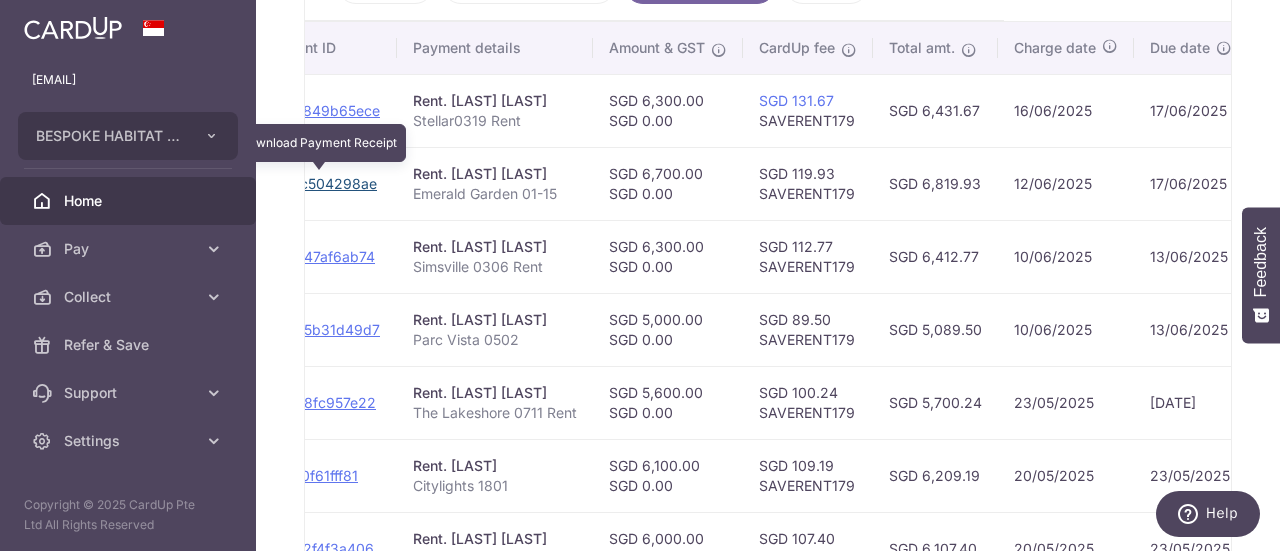 drag, startPoint x: 356, startPoint y: 173, endPoint x: 723, endPoint y: 61, distance: 383.70953 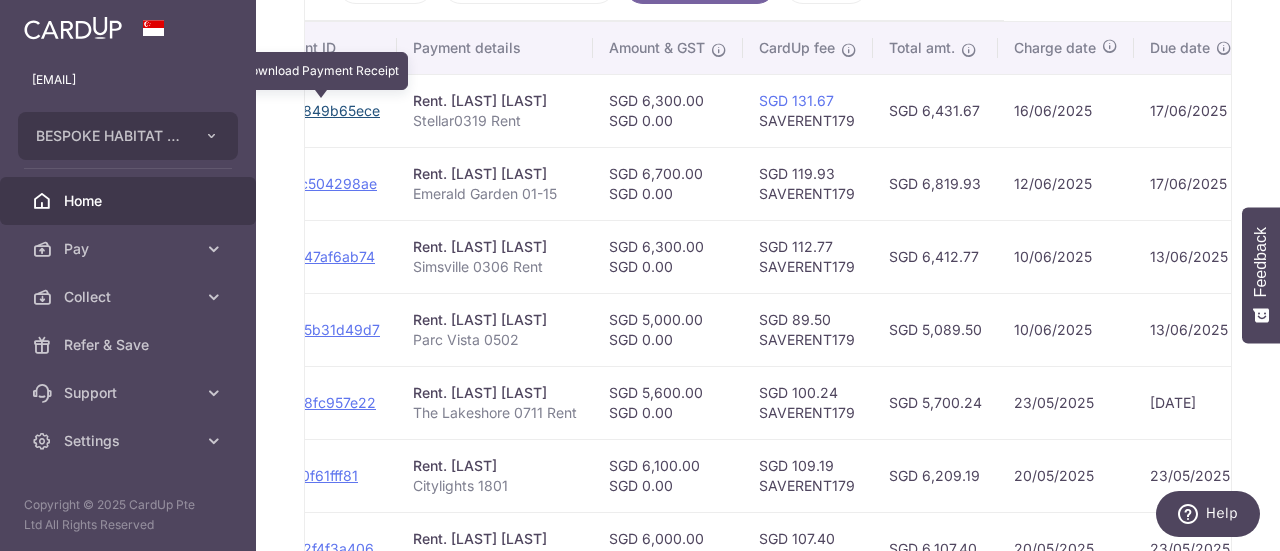 click on "txn_77849b65ece" at bounding box center [320, 110] 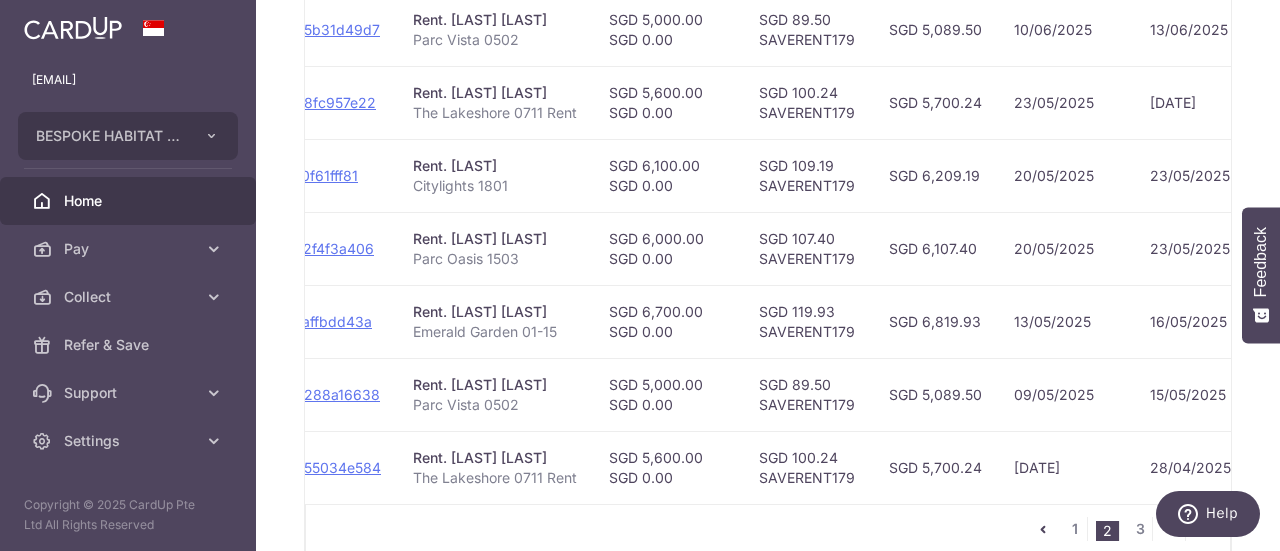 scroll, scrollTop: 912, scrollLeft: 0, axis: vertical 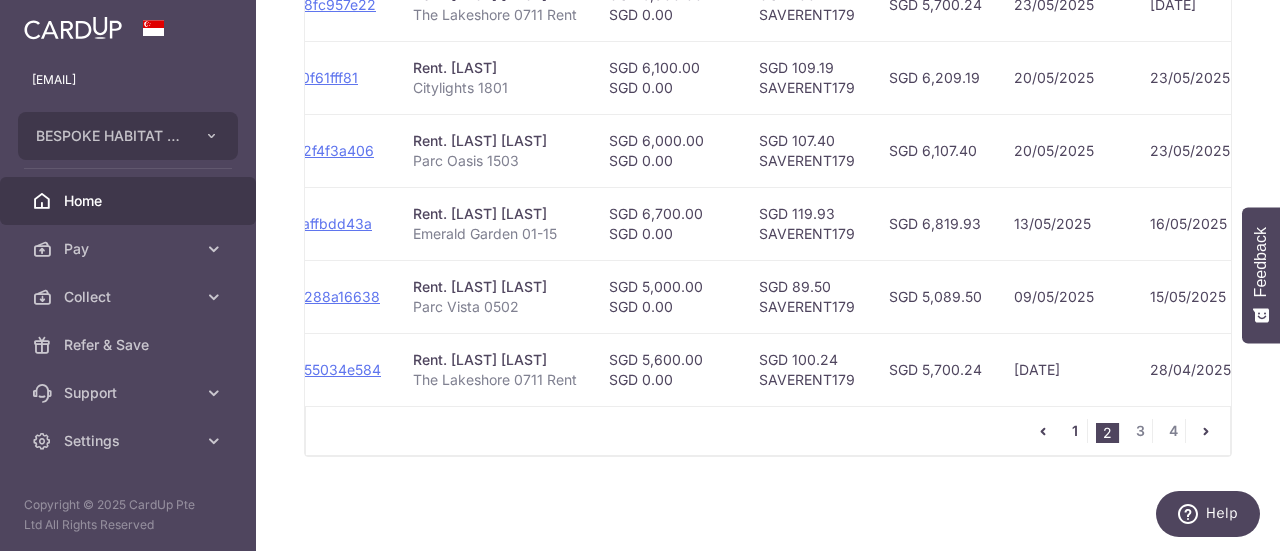 click on "1" at bounding box center (1075, 431) 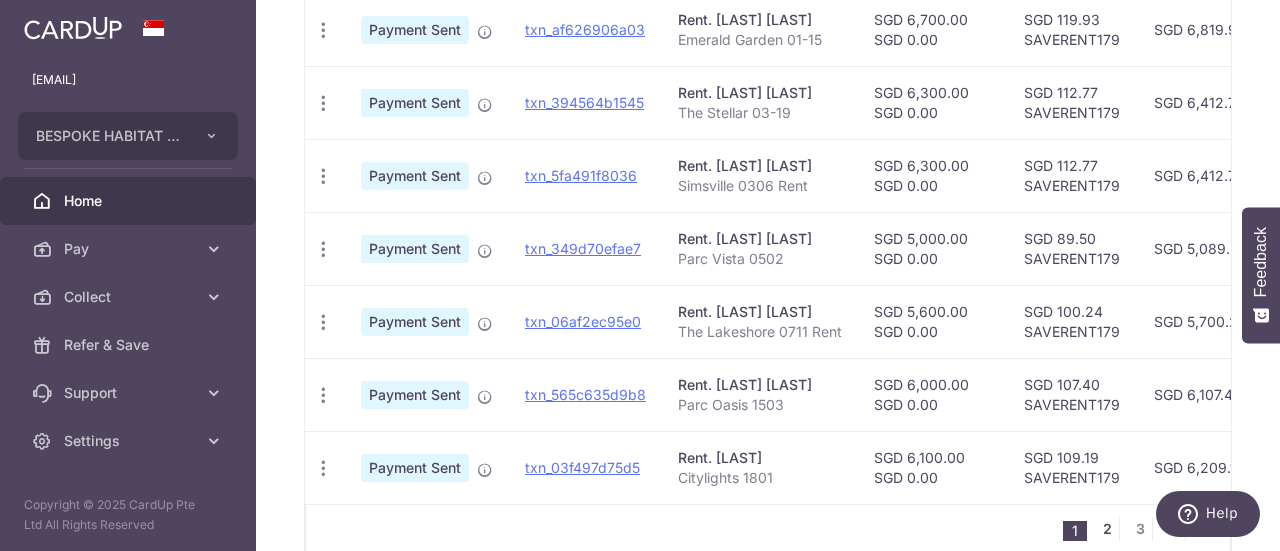 scroll, scrollTop: 912, scrollLeft: 0, axis: vertical 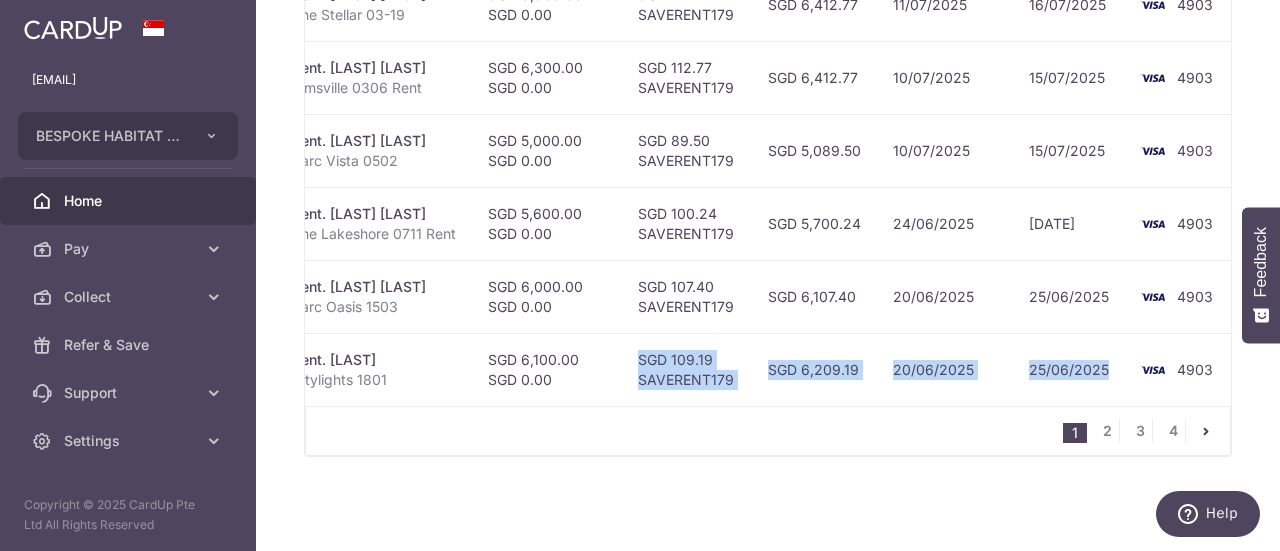 click on "PDF Receipt
Payment Sent
txn_03f497d75d5
Rent. [LAST]
Citylights 1801
SGD 6,100.00
SGD 0.00
SGD 109.19
SAVERENT179
SGD 6,209.19
[DATE]
[DATE]
4903" at bounding box center [599, 369] 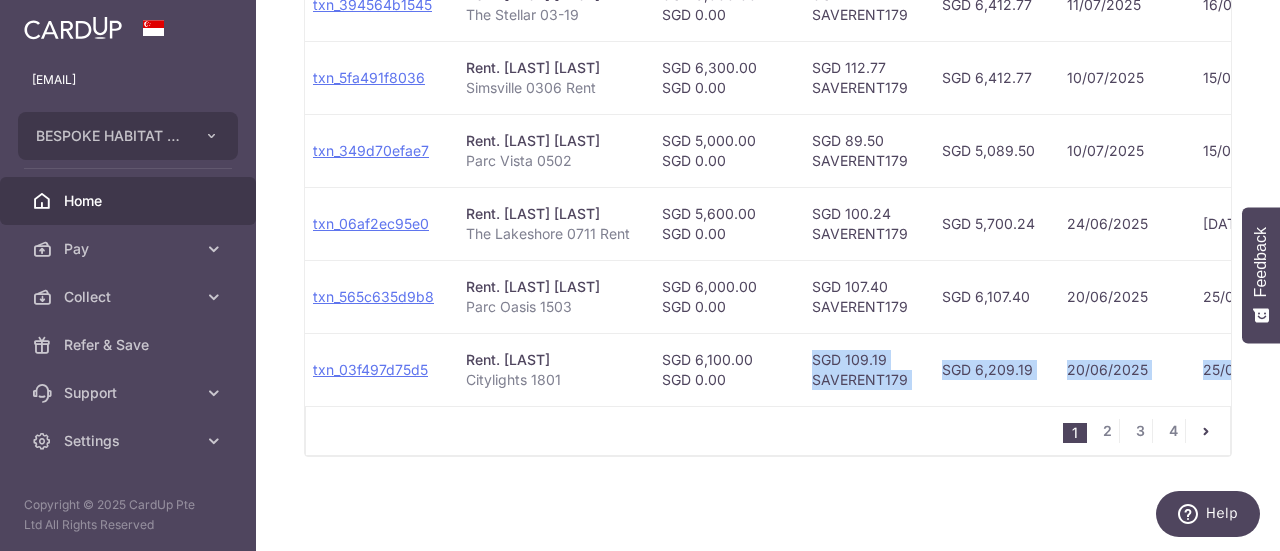 scroll, scrollTop: 0, scrollLeft: 211, axis: horizontal 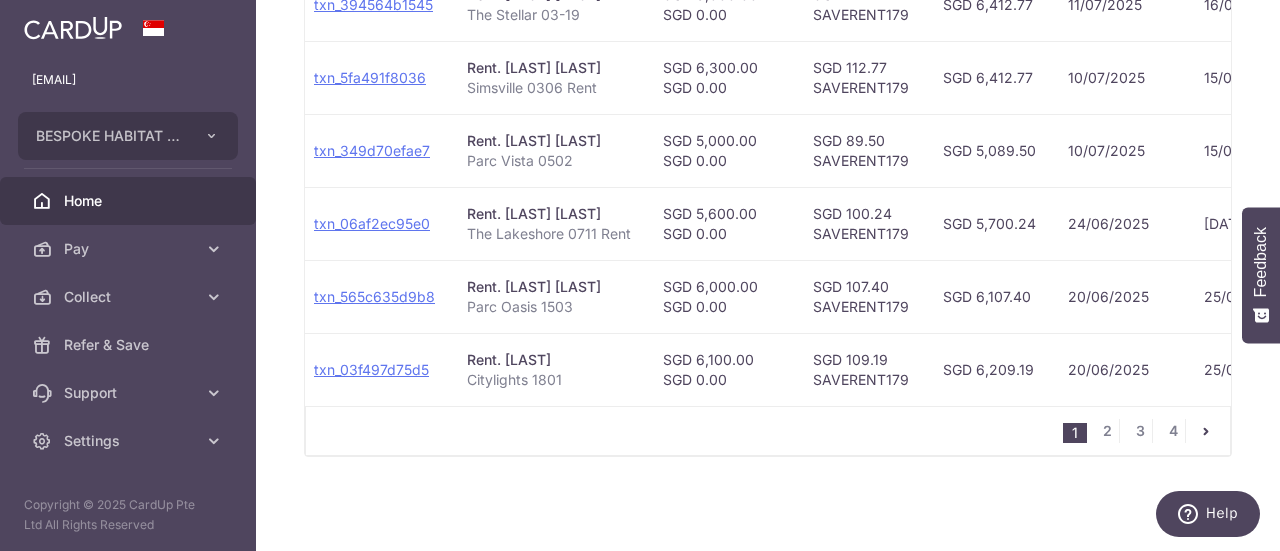 click on "1
2
3
4" at bounding box center (768, 431) 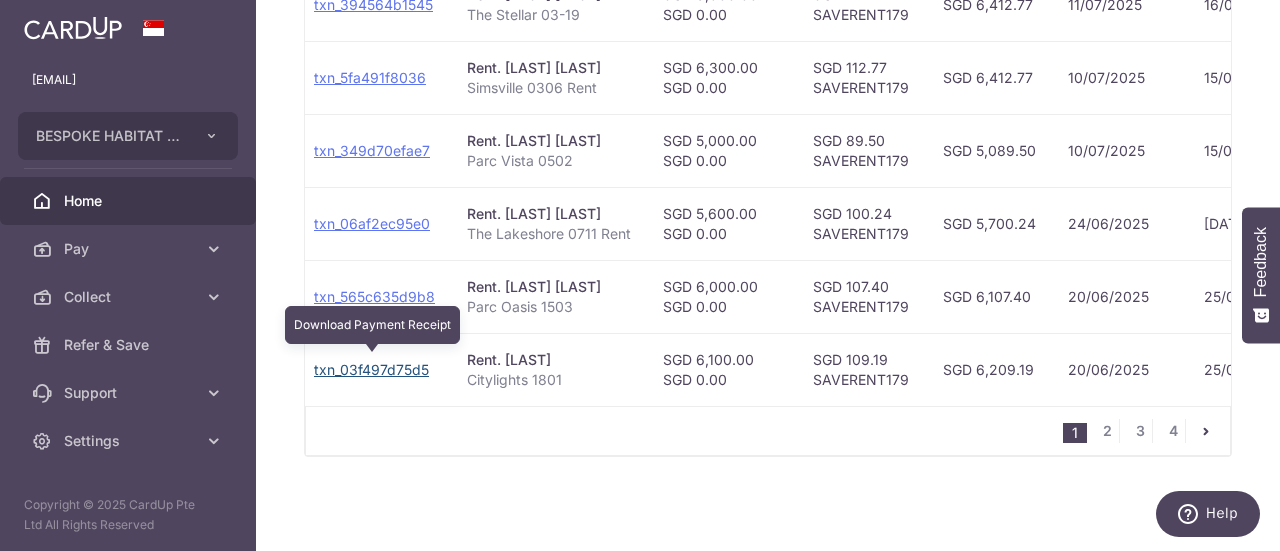 click on "txn_03f497d75d5" at bounding box center (371, 369) 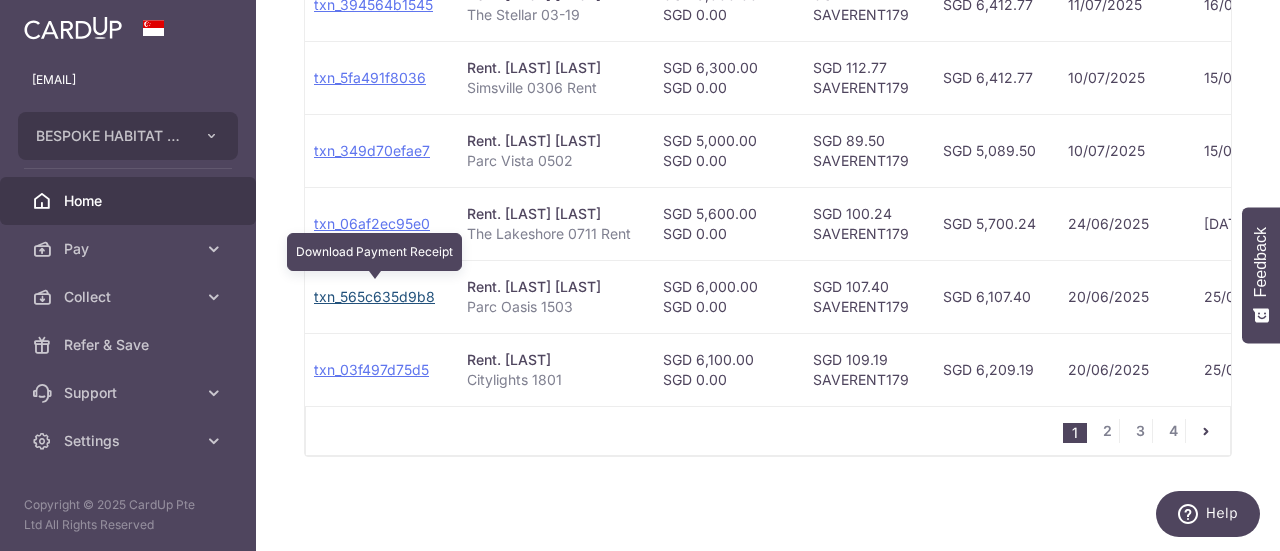 click on "txn_565c635d9b8" at bounding box center [374, 296] 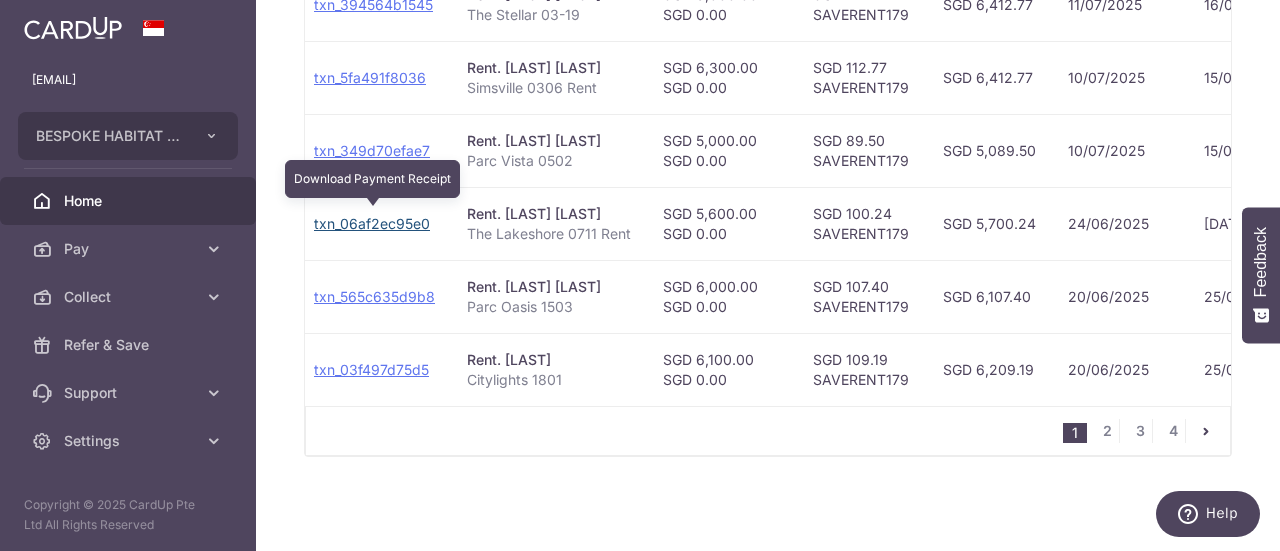 click on "txn_06af2ec95e0" at bounding box center [372, 223] 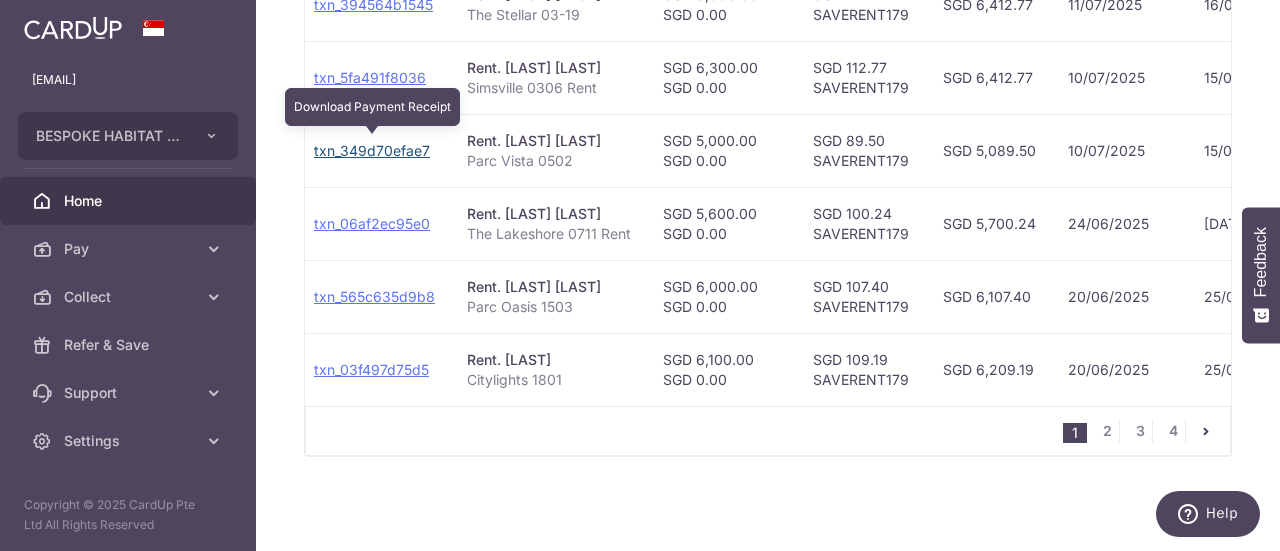 click on "txn_349d70efae7" at bounding box center (372, 150) 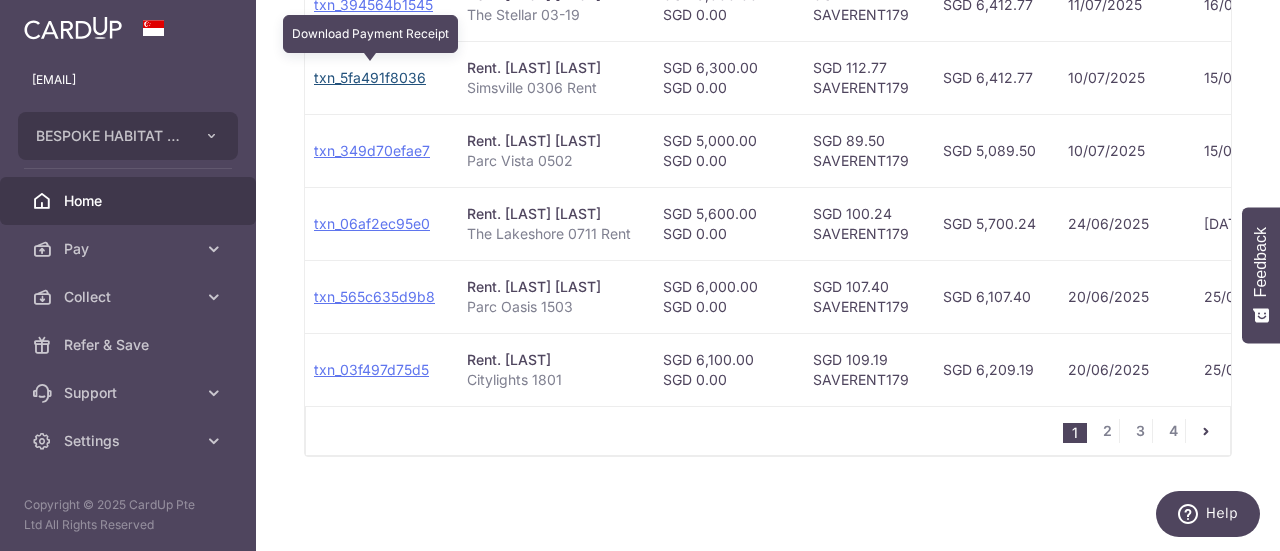 drag, startPoint x: 378, startPoint y: 69, endPoint x: 733, endPoint y: 71, distance: 355.00565 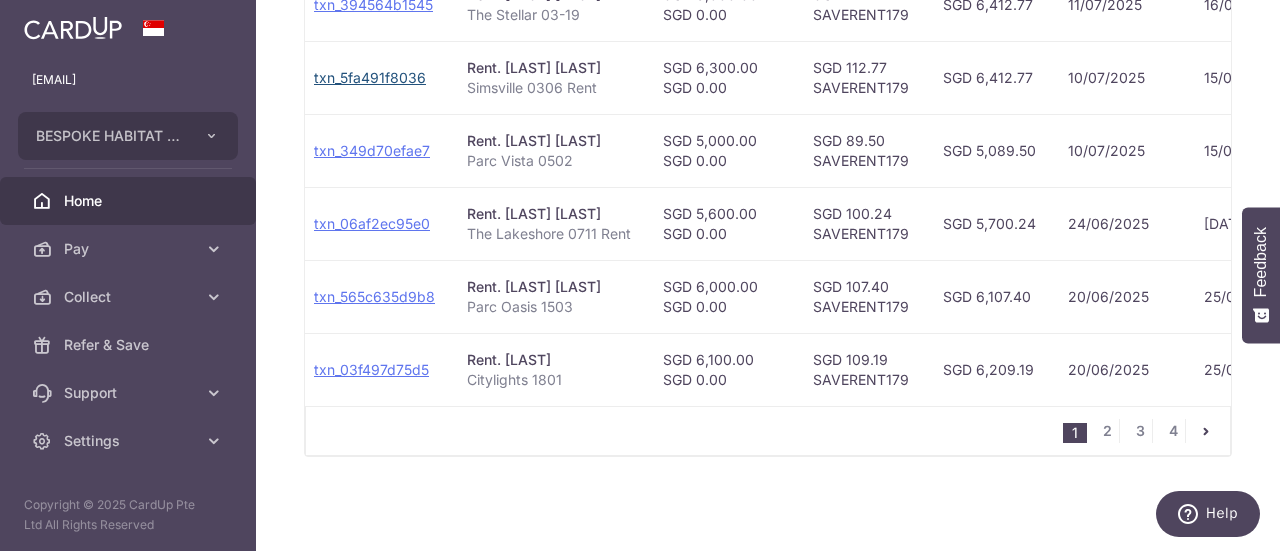 scroll, scrollTop: 812, scrollLeft: 0, axis: vertical 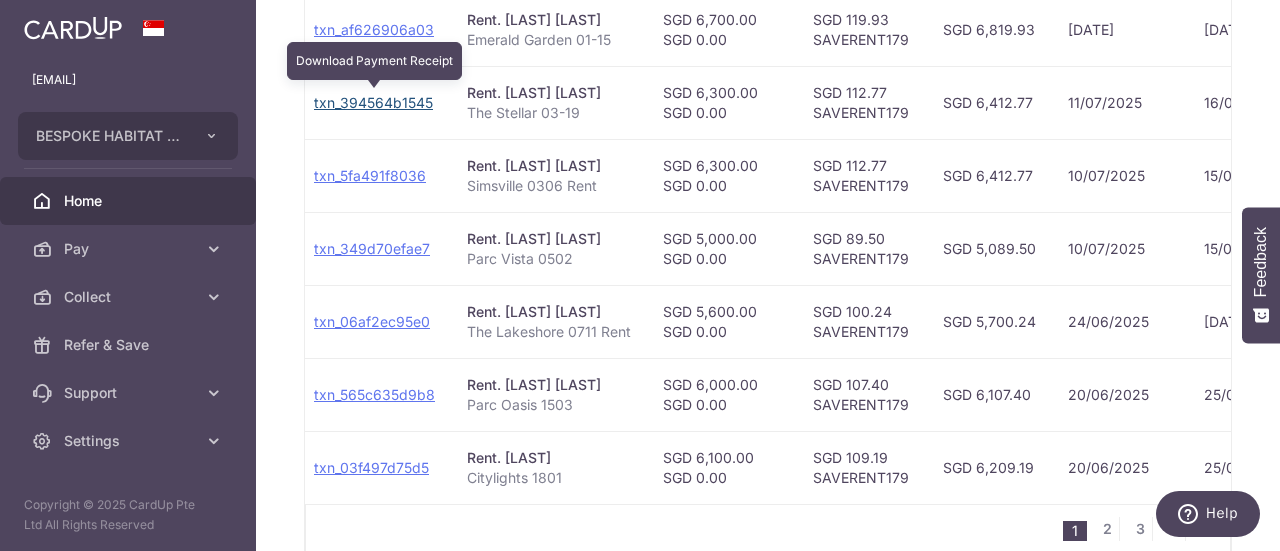click on "txn_394564b1545" at bounding box center [373, 102] 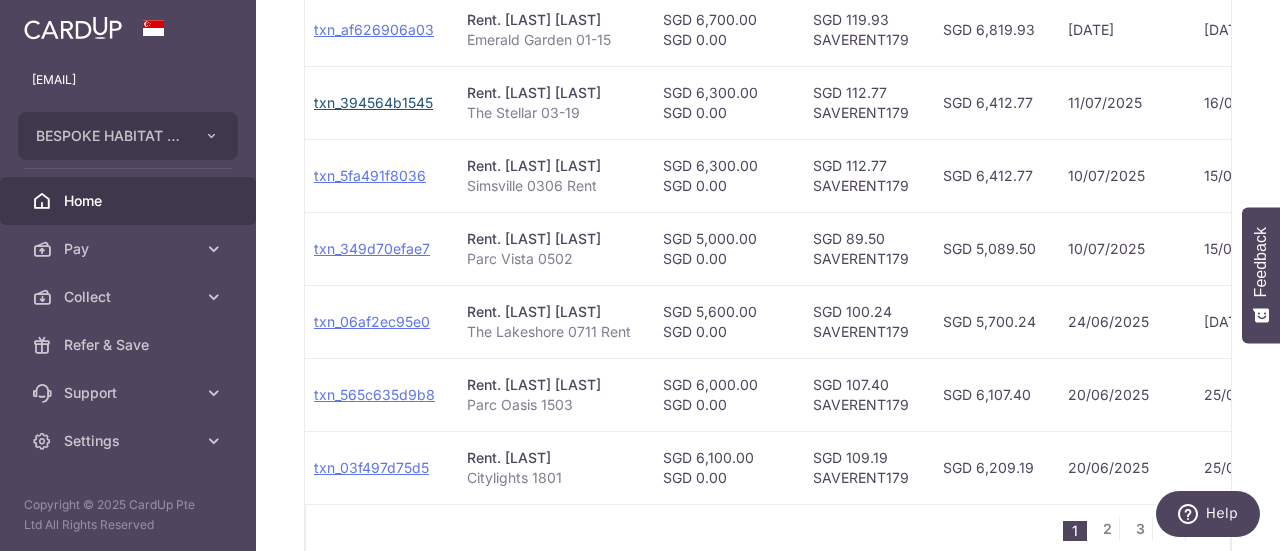 scroll, scrollTop: 712, scrollLeft: 0, axis: vertical 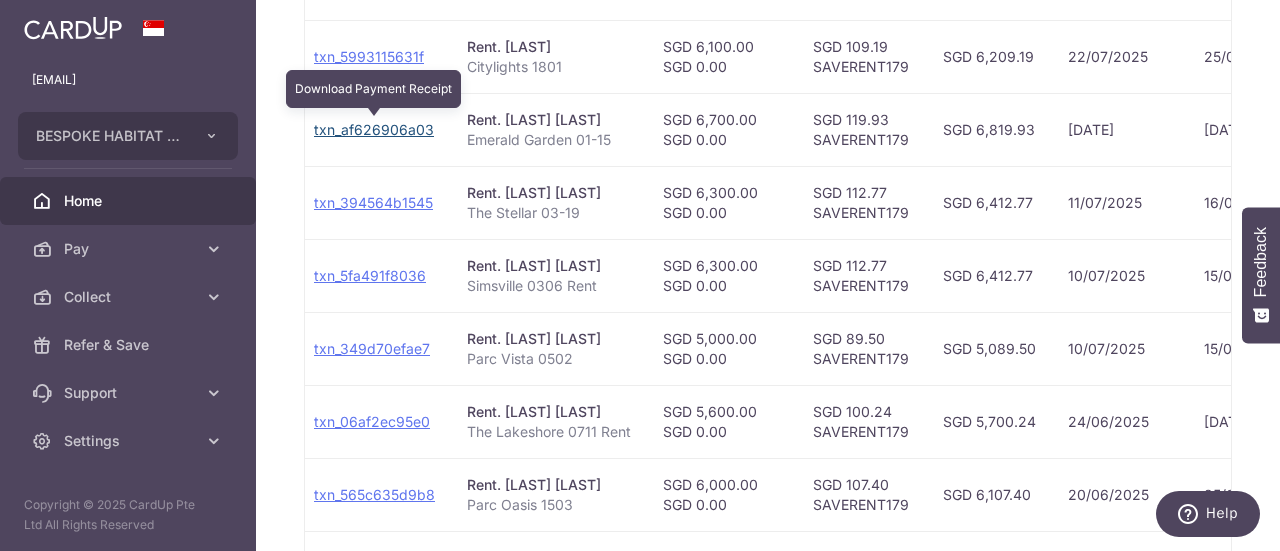 click on "txn_af626906a03" at bounding box center [374, 129] 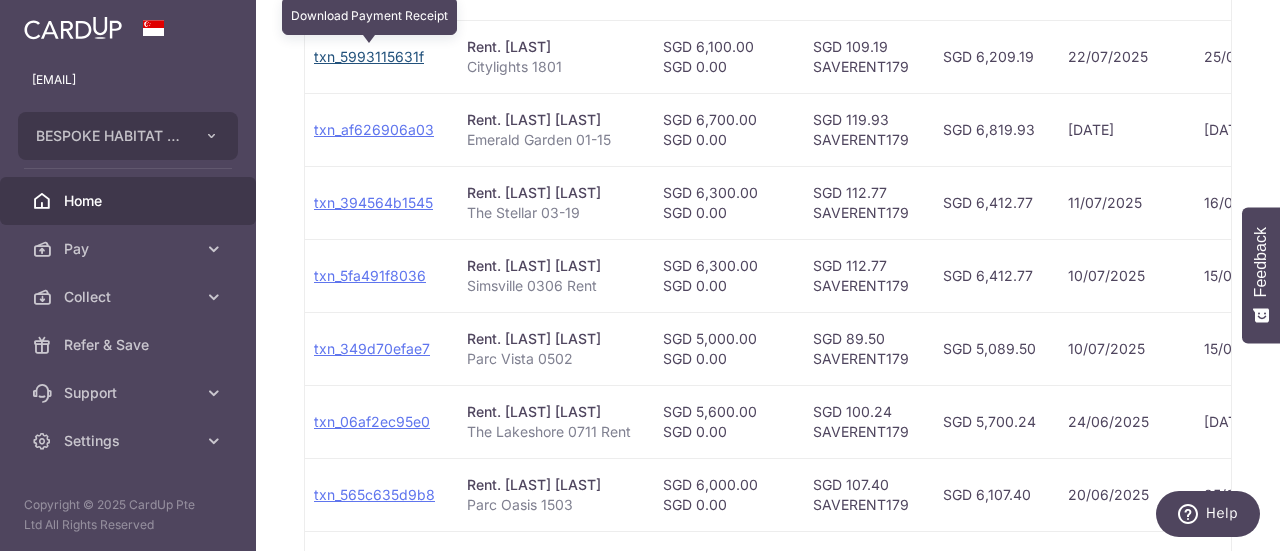 click on "txn_5993115631f" at bounding box center (369, 56) 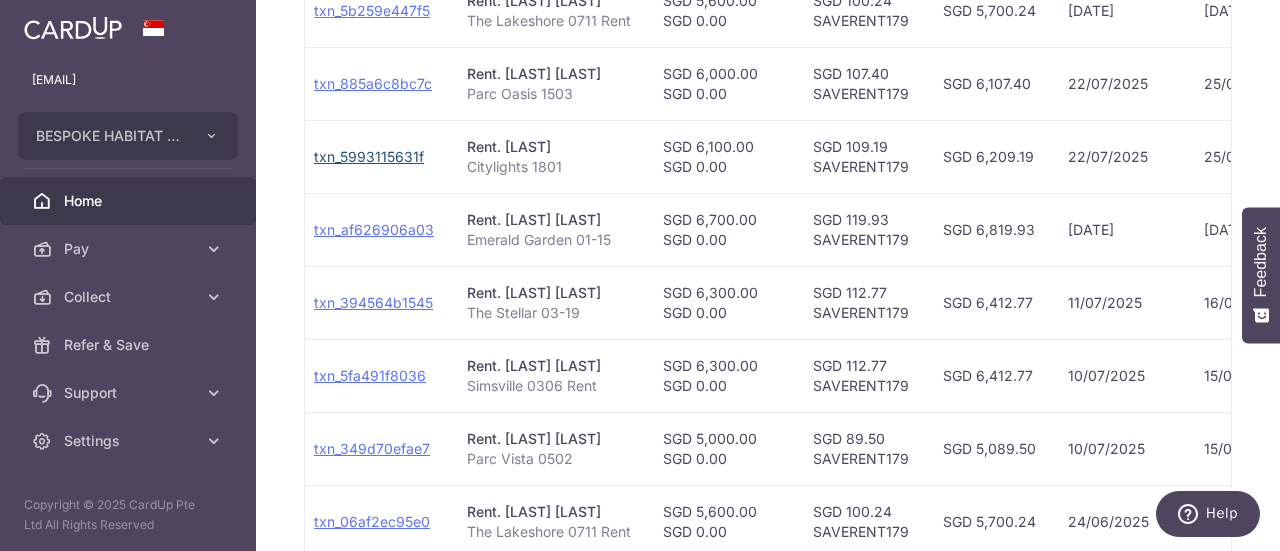 scroll, scrollTop: 512, scrollLeft: 0, axis: vertical 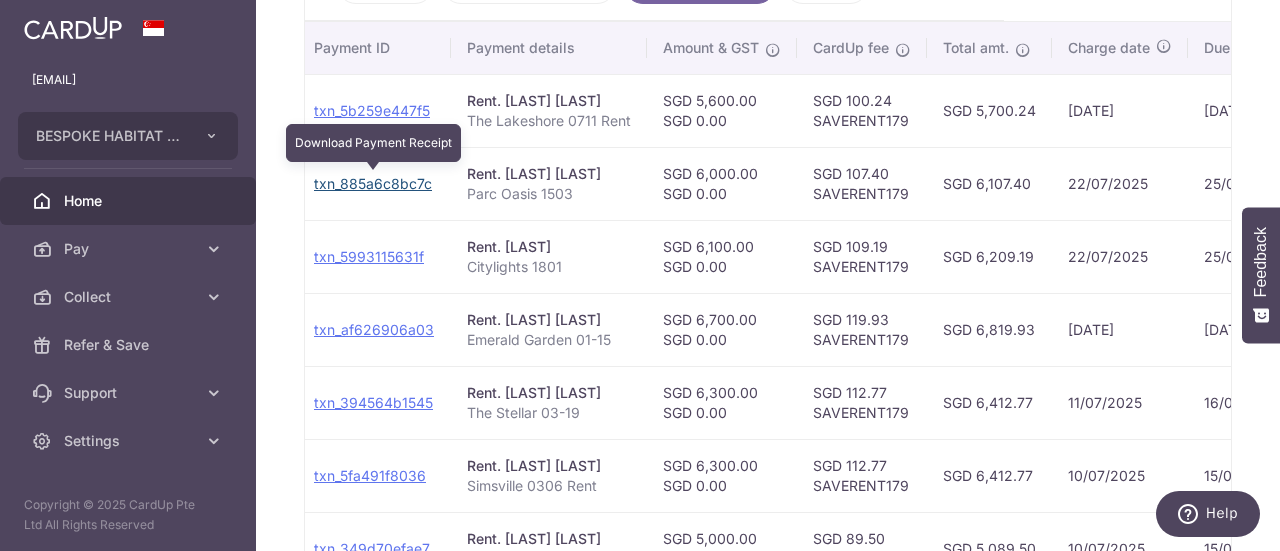 click on "txn_885a6c8bc7c" at bounding box center [373, 183] 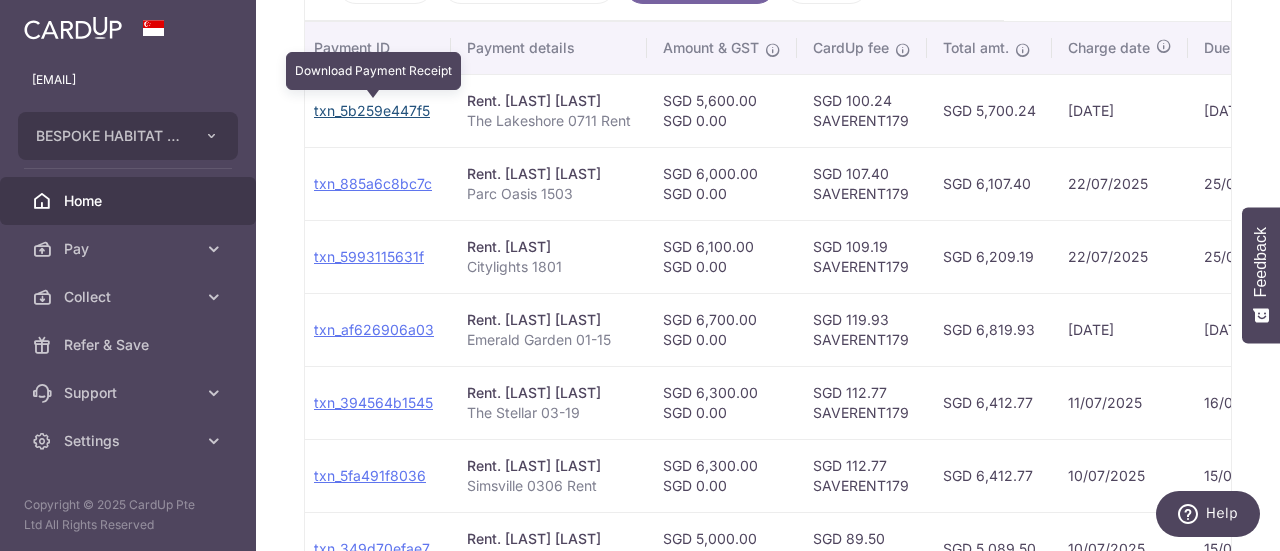click on "txn_5b259e447f5" at bounding box center (372, 110) 